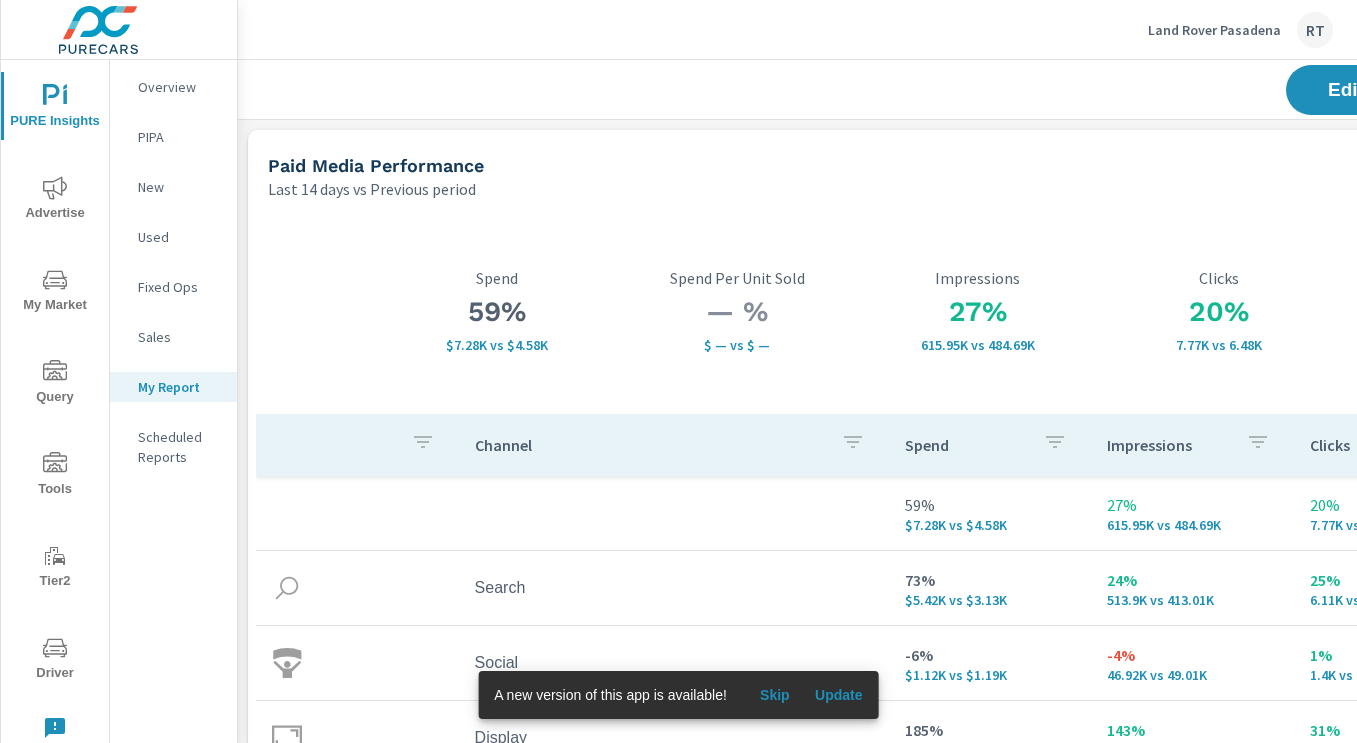 scroll, scrollTop: 0, scrollLeft: 0, axis: both 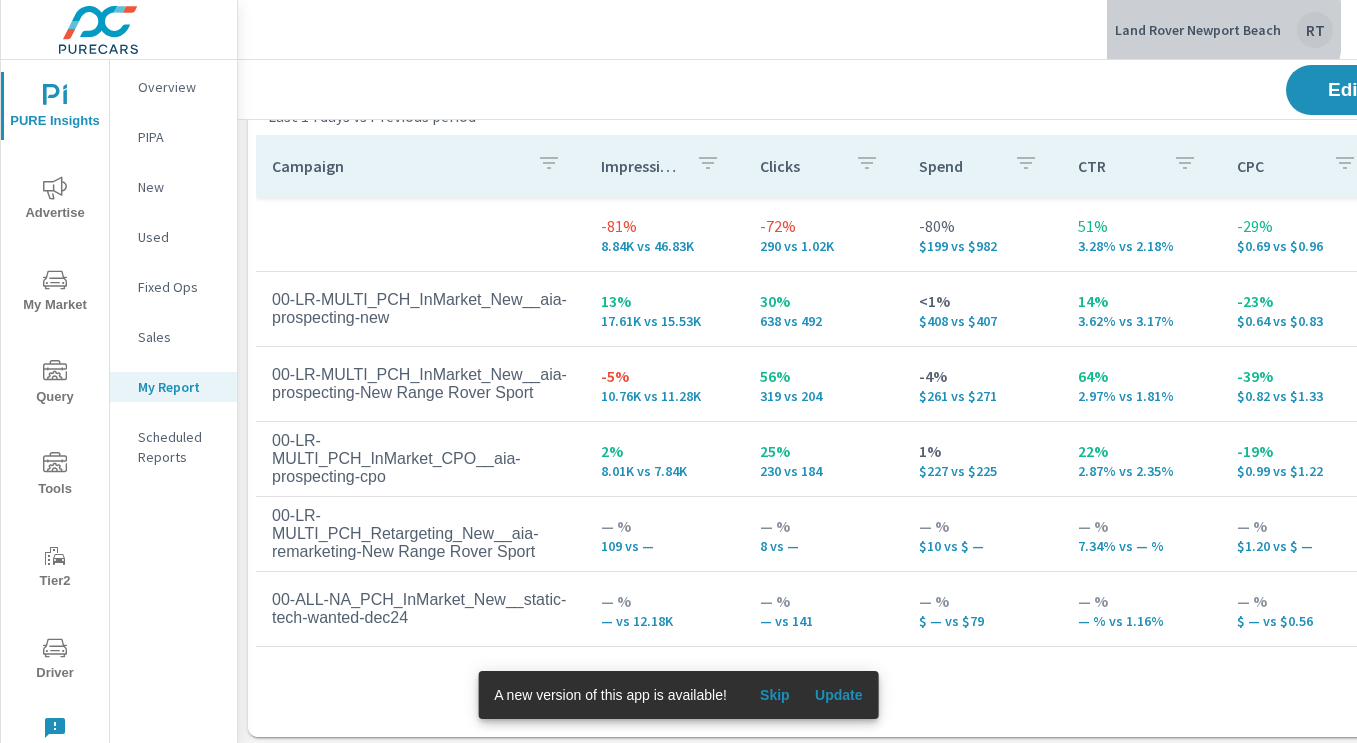 click on "Land Rover Newport Beach" at bounding box center (1198, 30) 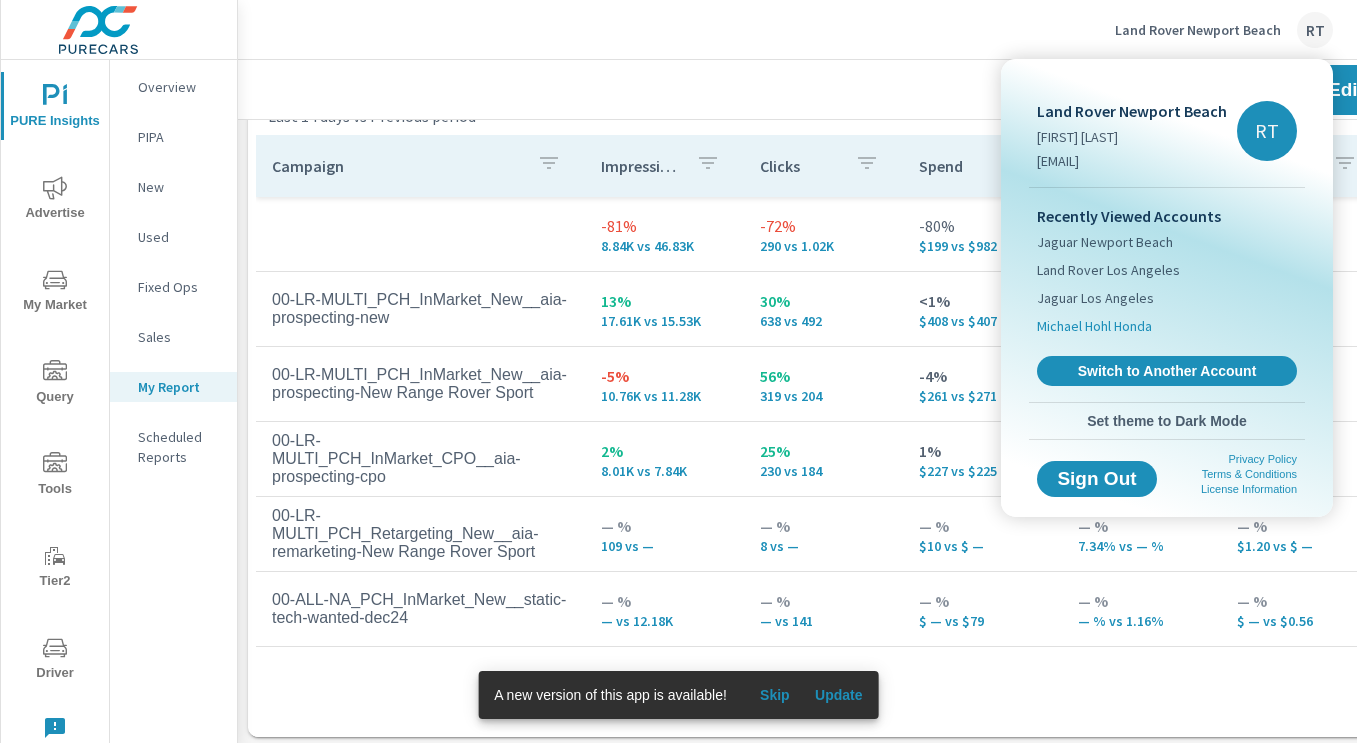 click on "Michael Hohl Honda" at bounding box center (1094, 326) 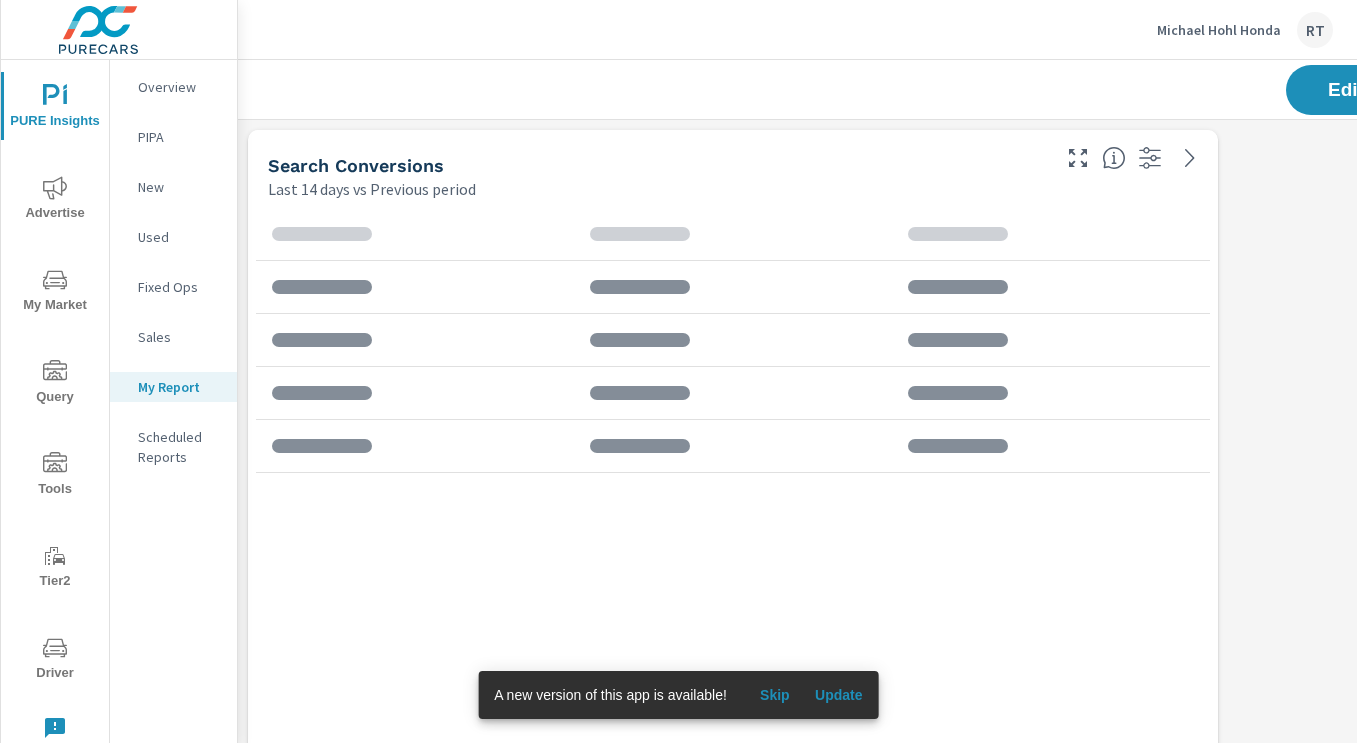 scroll, scrollTop: 10, scrollLeft: 10, axis: both 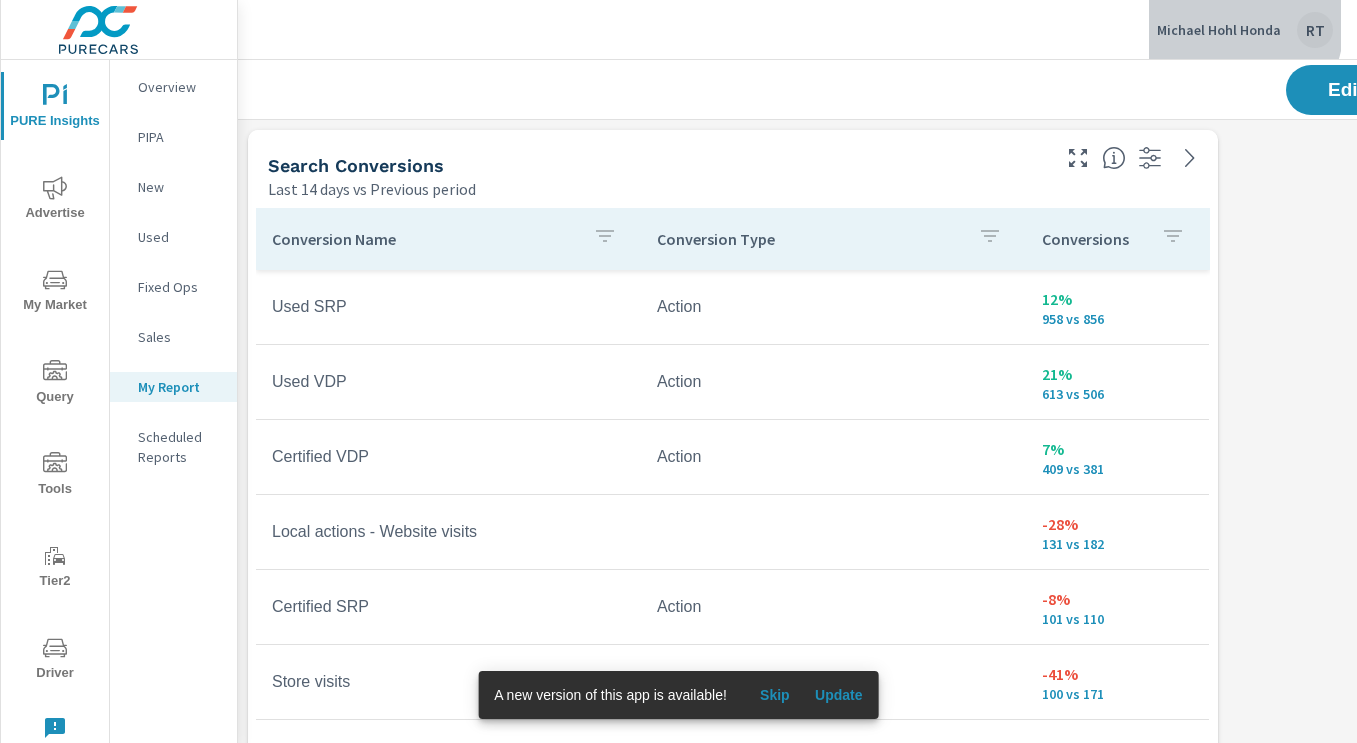 click on "Michael Hohl Honda" at bounding box center [1219, 30] 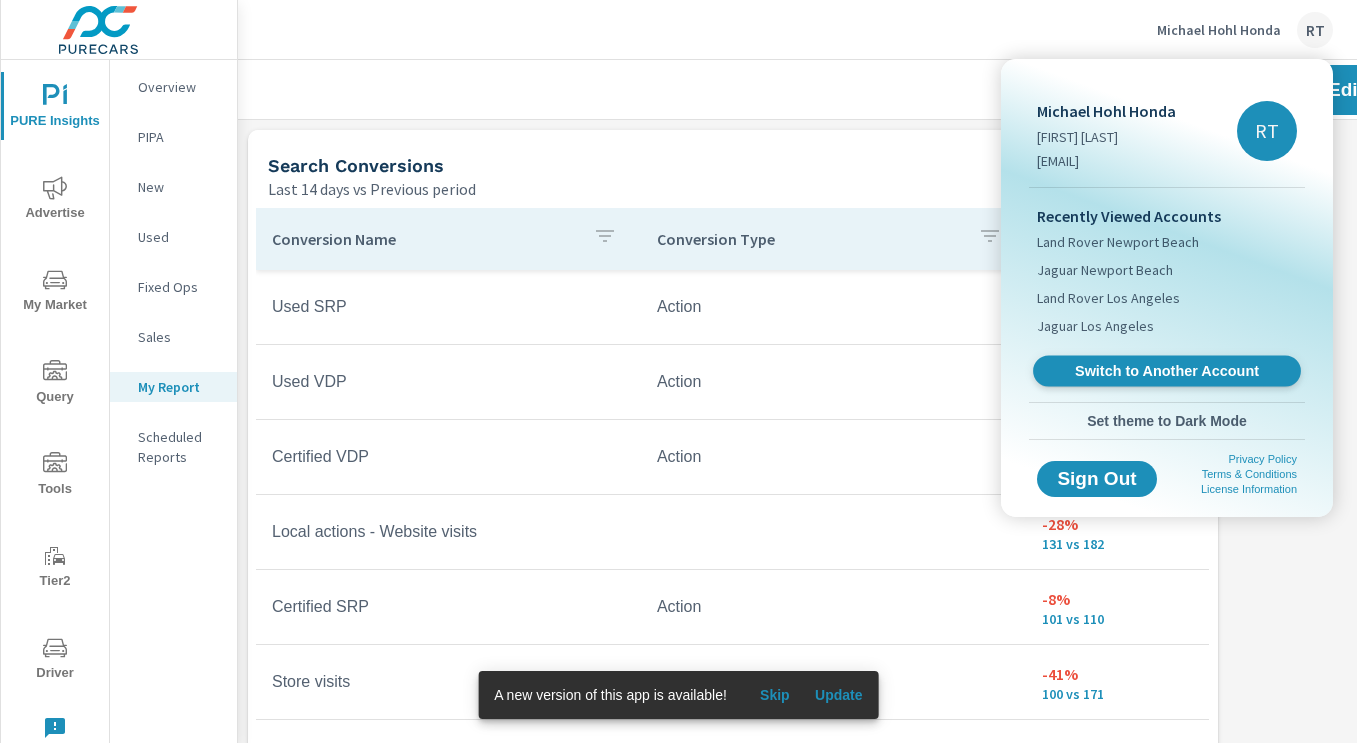 click on "Switch to Another Account" at bounding box center (1166, 371) 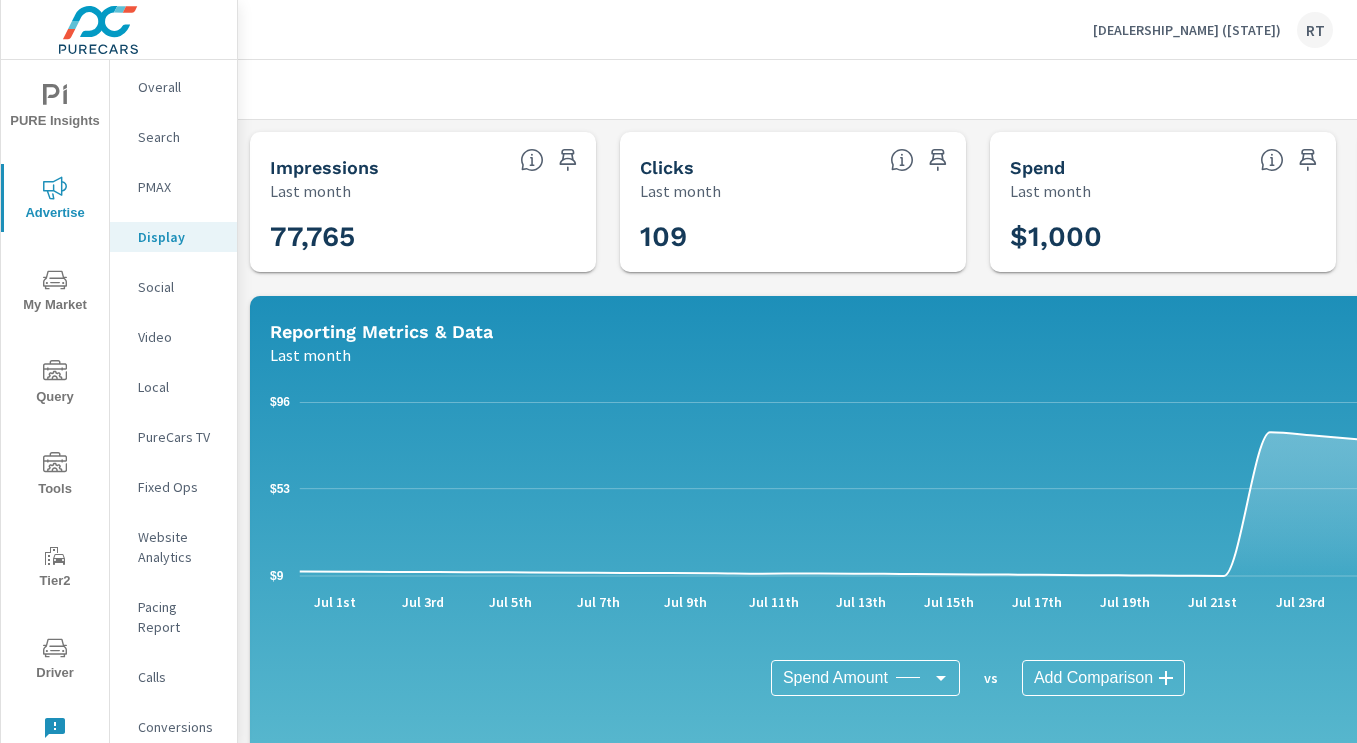 scroll, scrollTop: 0, scrollLeft: 0, axis: both 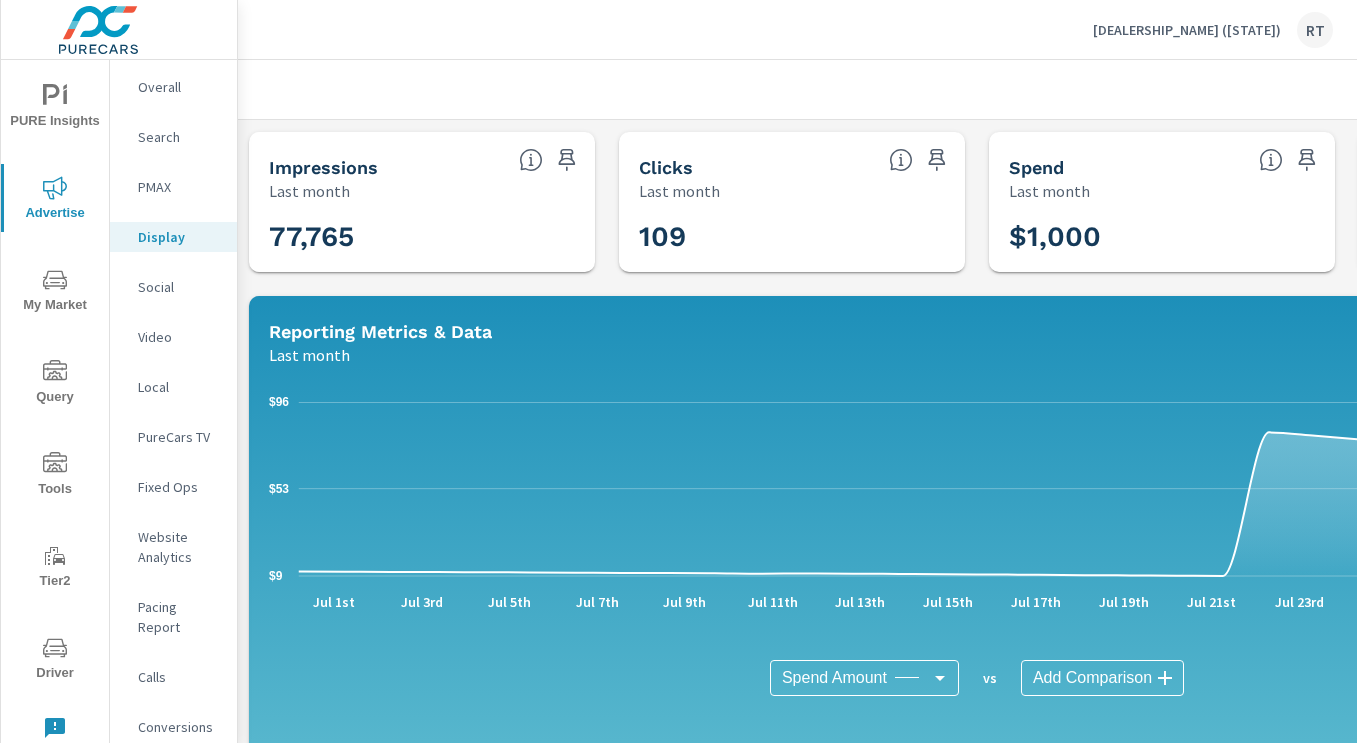 click on "Ramsey Mazda (IA) RT" at bounding box center (1213, 30) 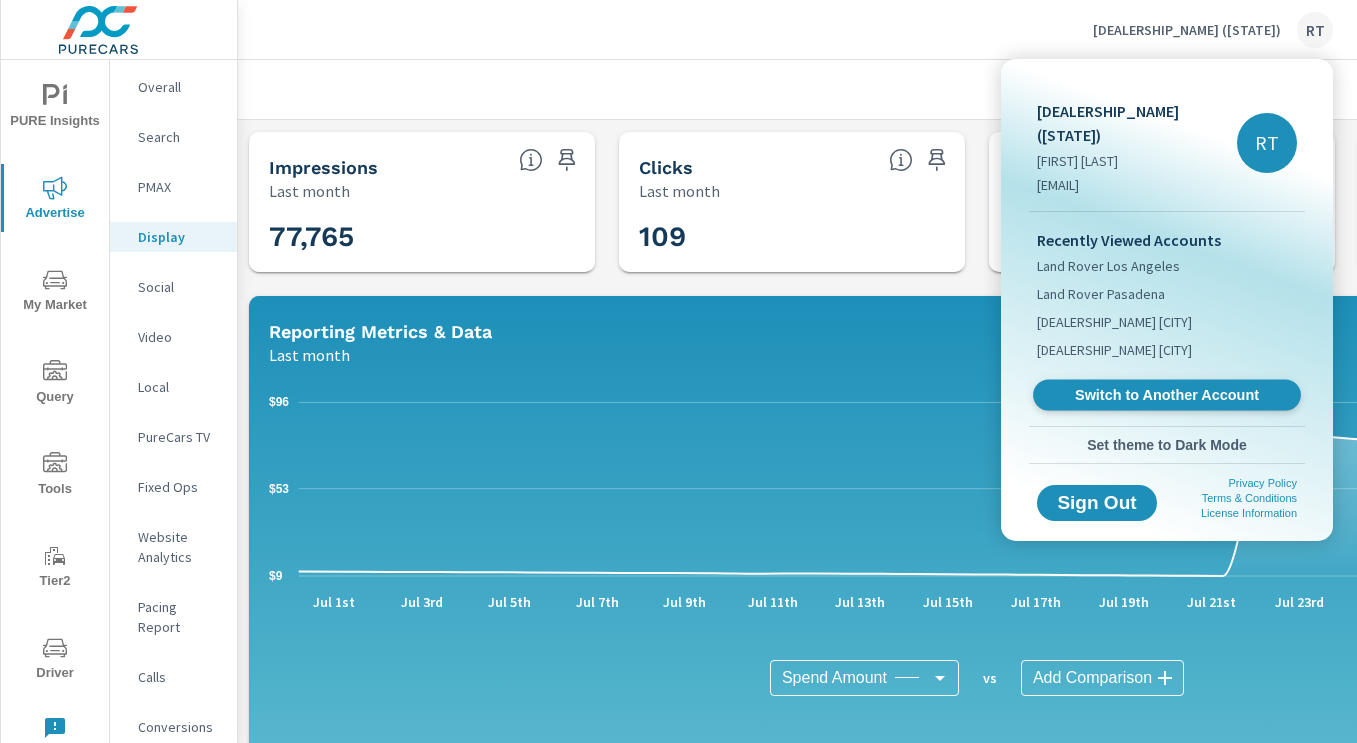 click on "Switch to Another Account" at bounding box center (1166, 395) 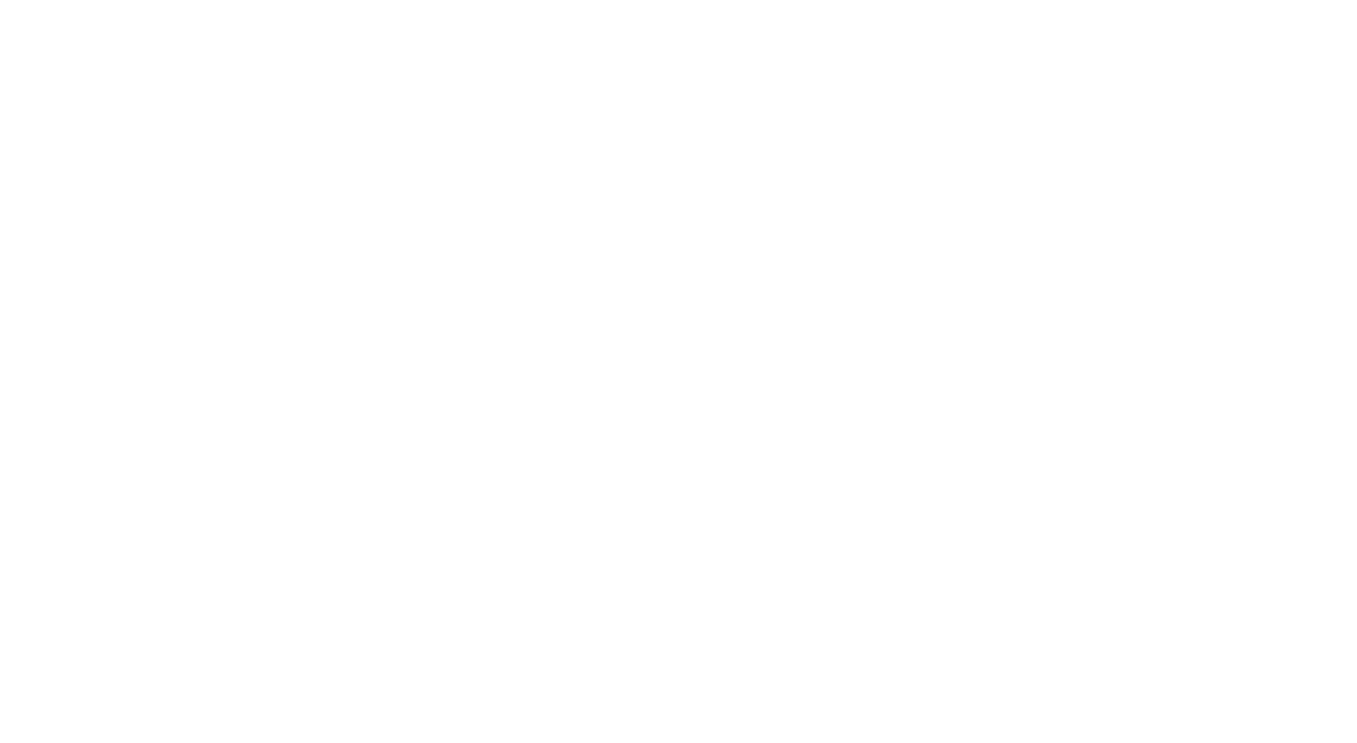 scroll, scrollTop: 0, scrollLeft: 0, axis: both 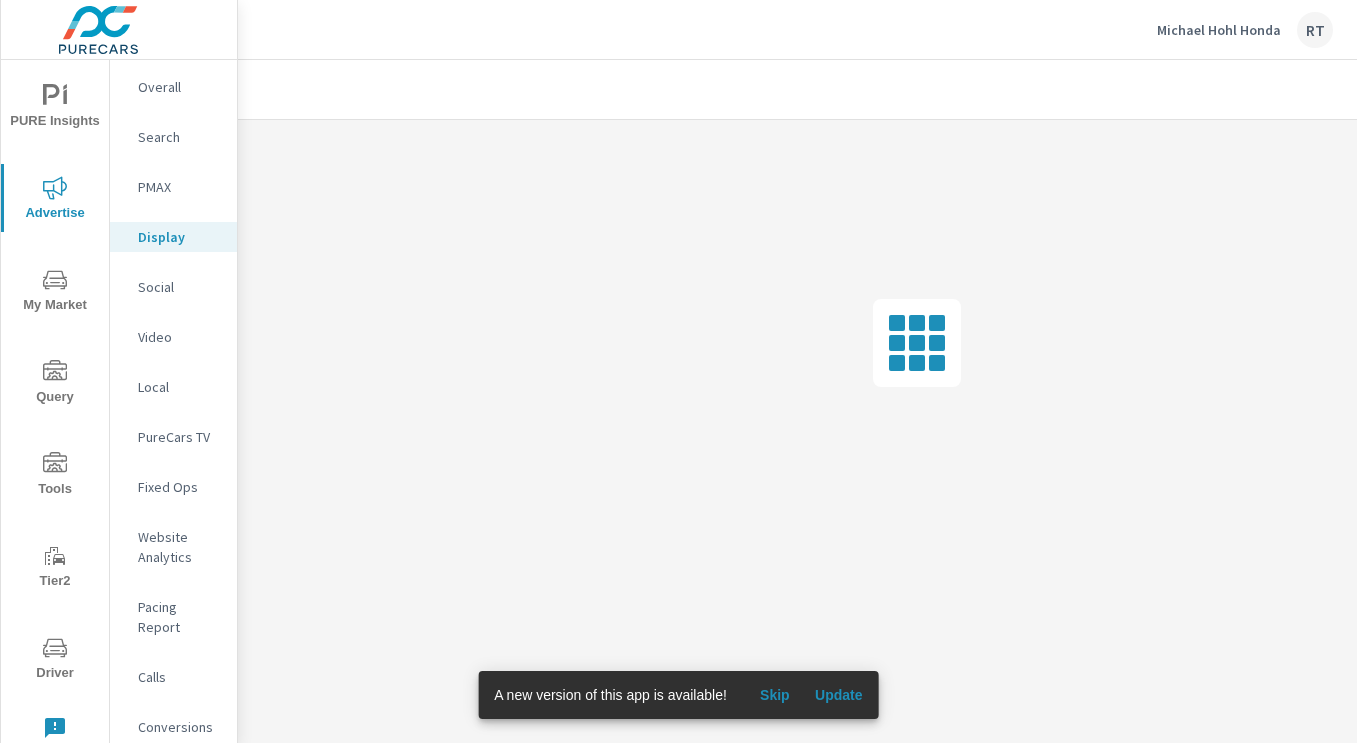 click on "Skip" at bounding box center [775, 695] 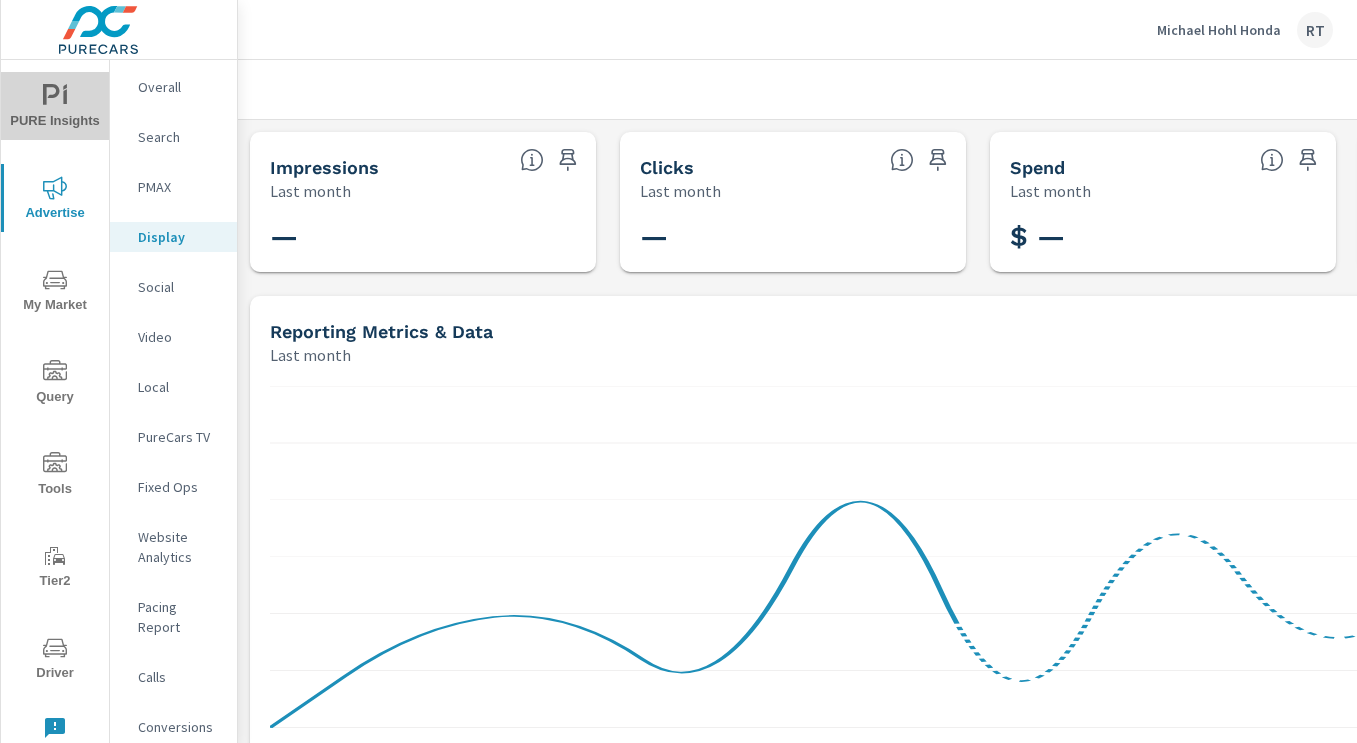 click 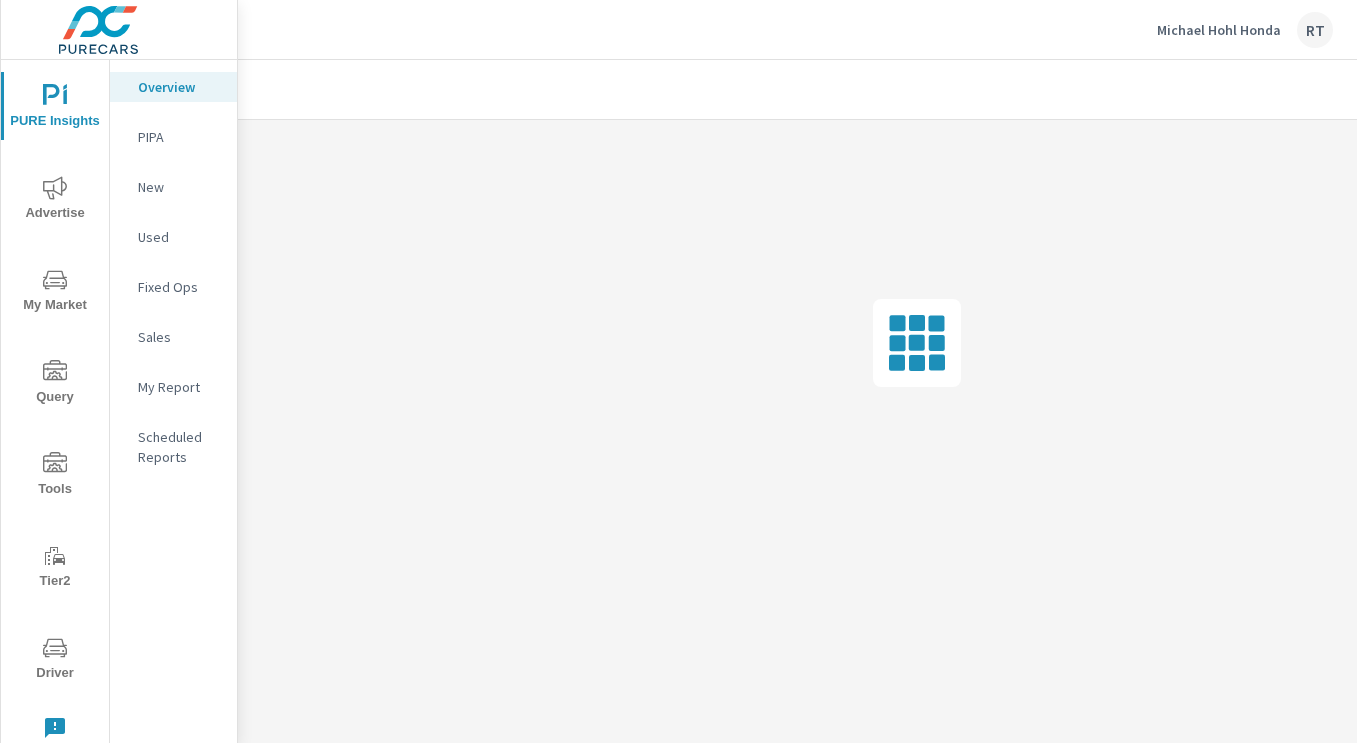 click on "My Report" at bounding box center [179, 387] 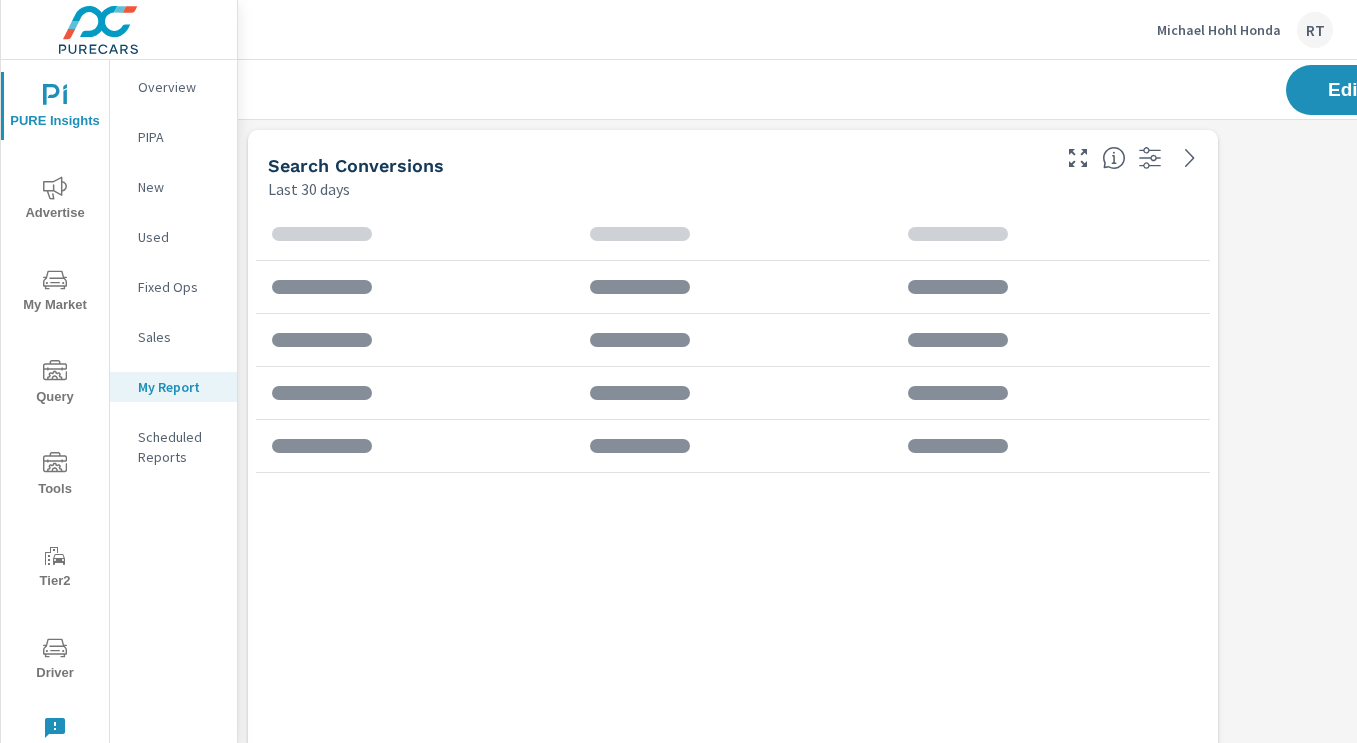 scroll, scrollTop: 10, scrollLeft: 10, axis: both 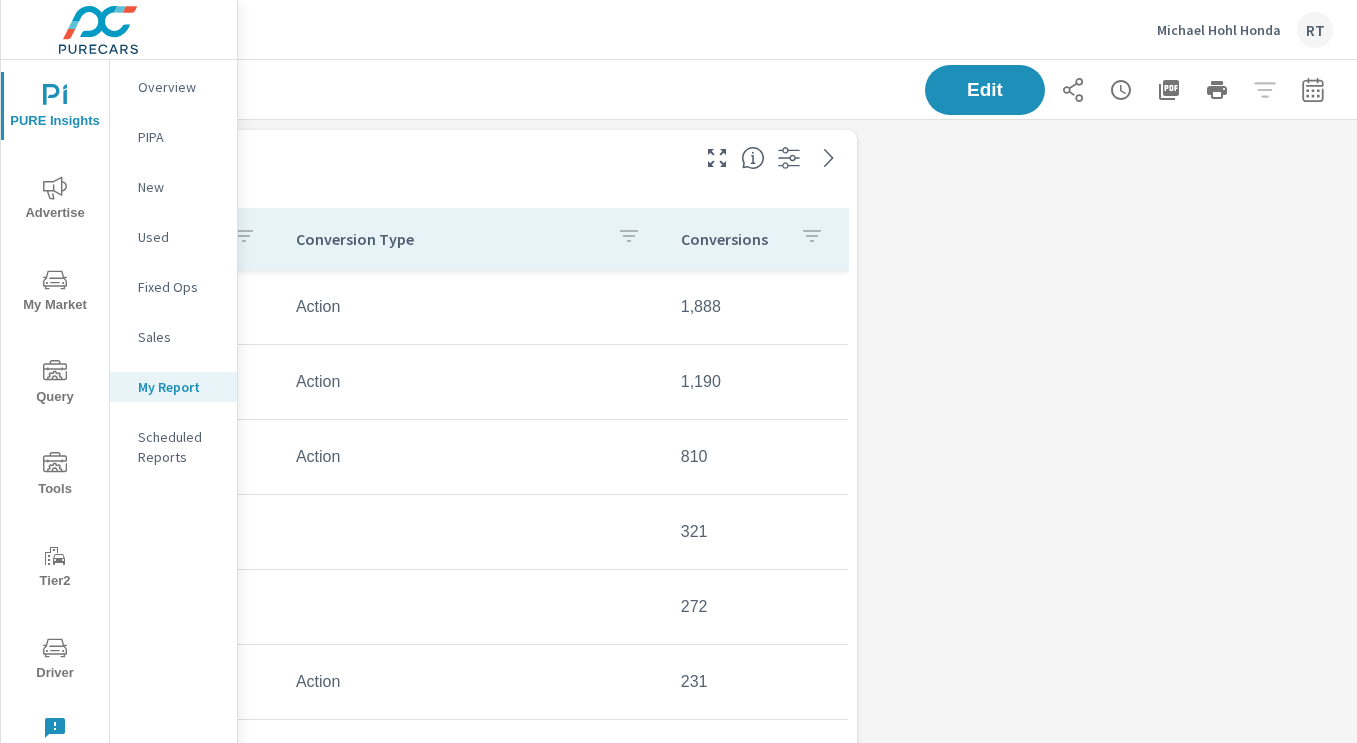 click 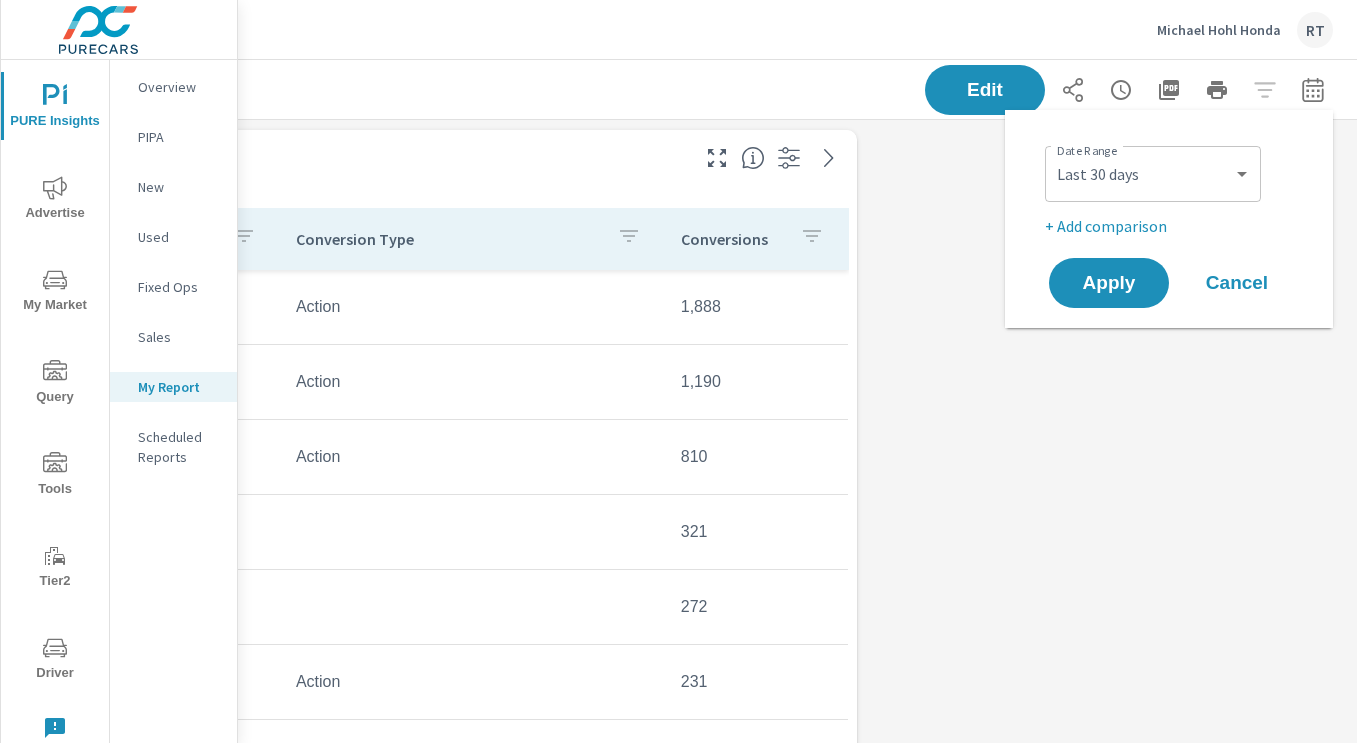 click on "+ Add comparison" at bounding box center (1173, 226) 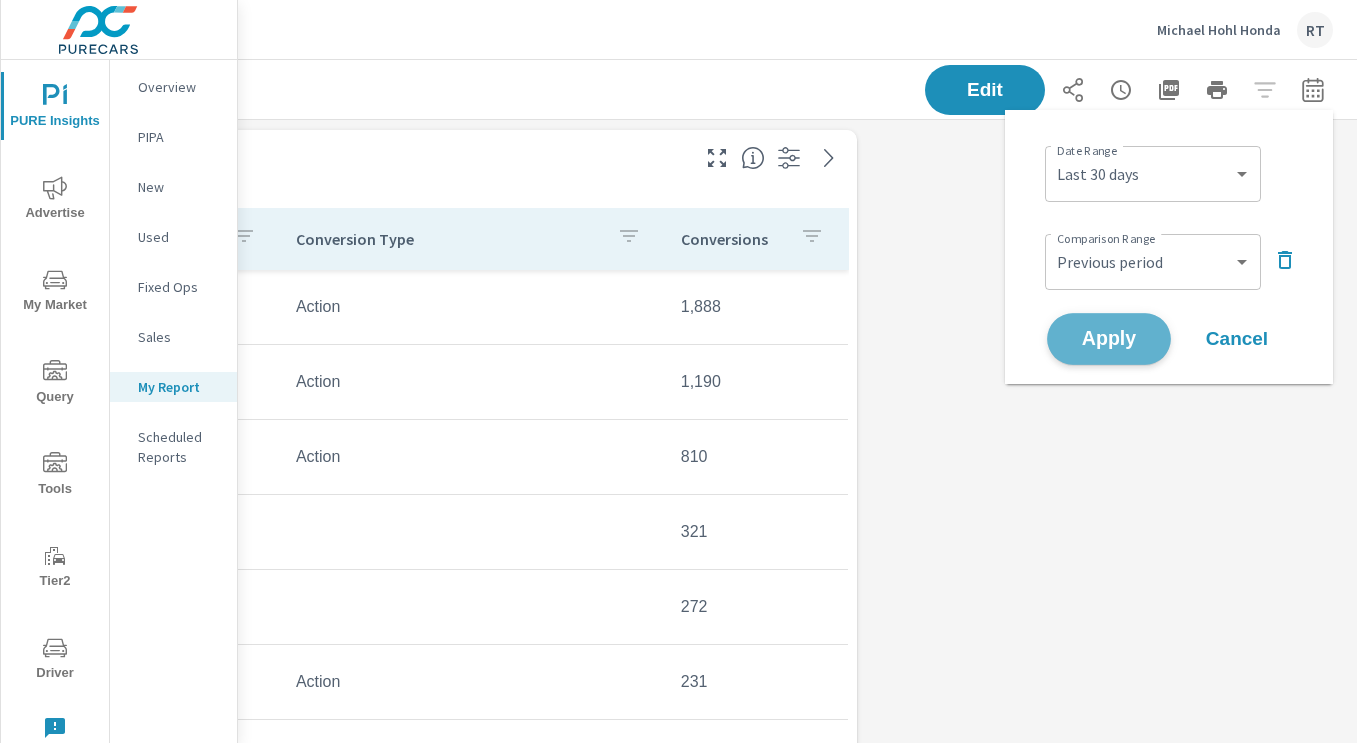 click on "Apply" at bounding box center [1109, 339] 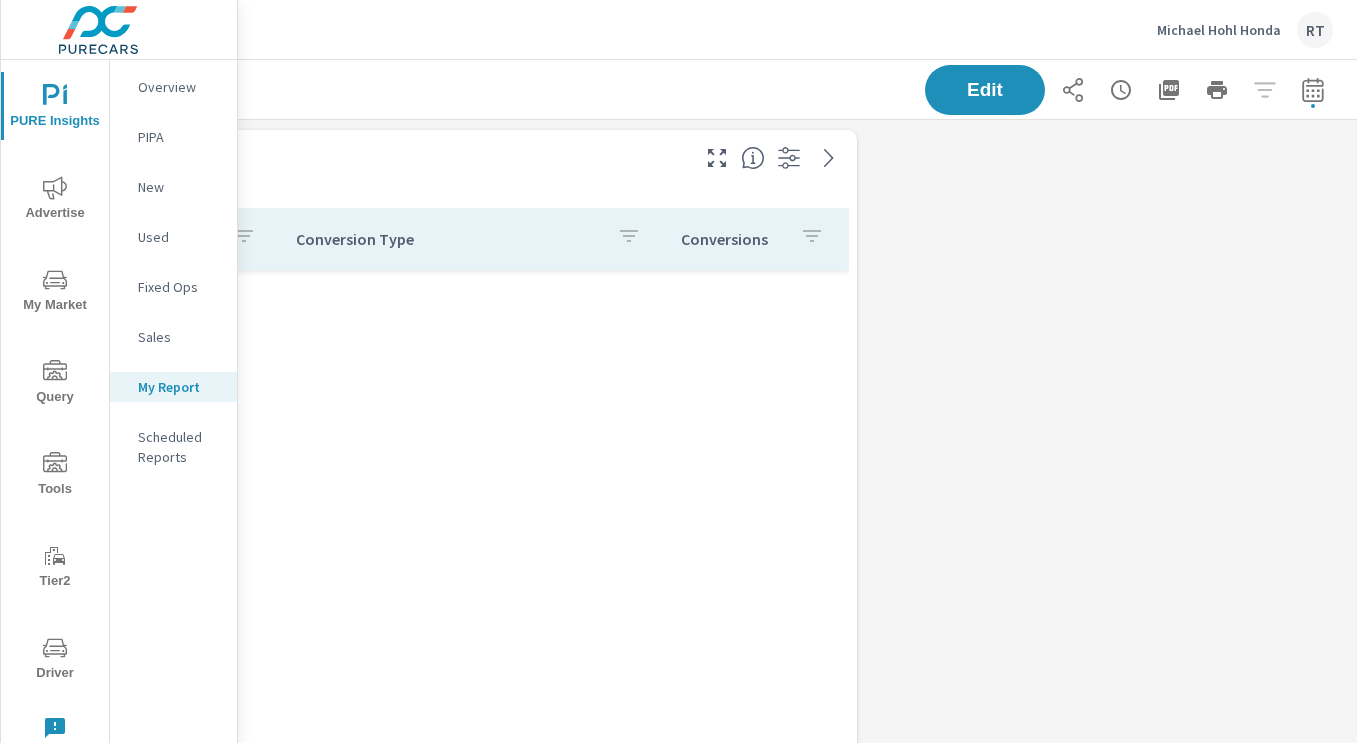 scroll, scrollTop: 0, scrollLeft: 0, axis: both 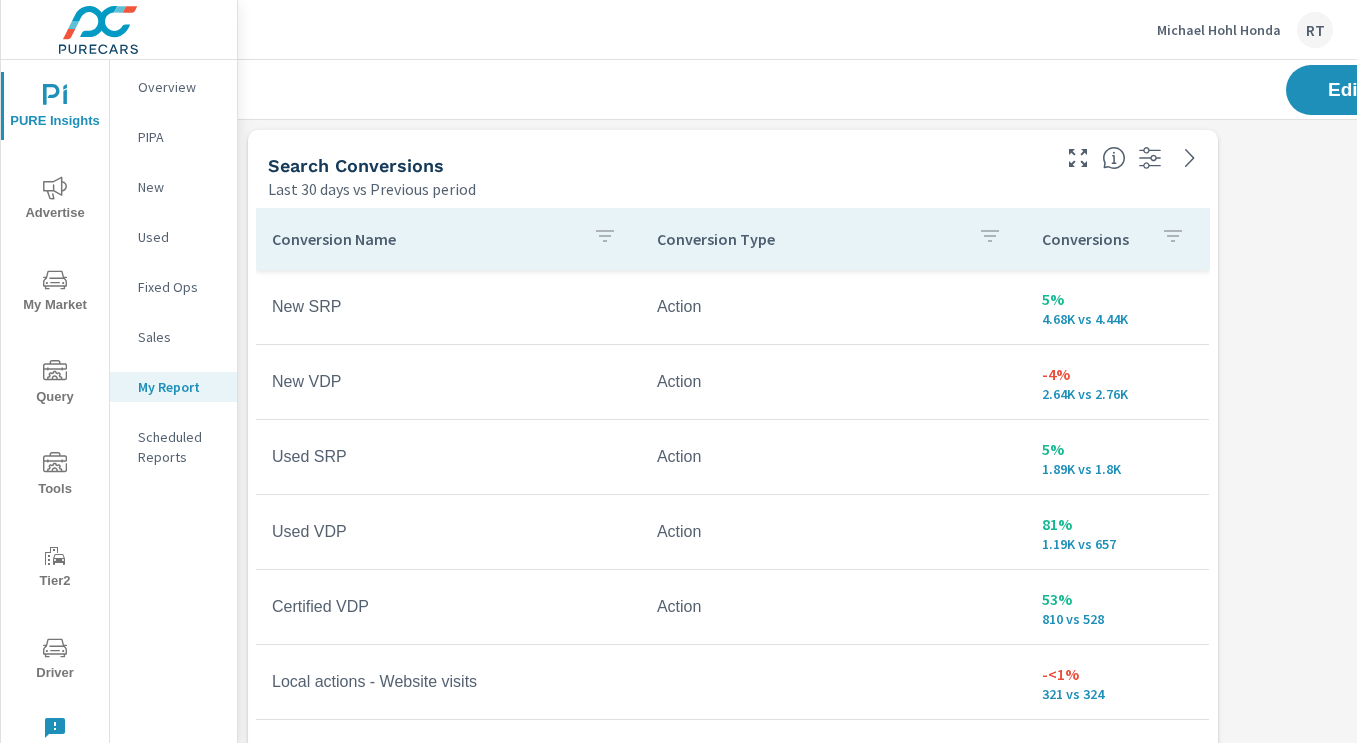 click on "Conversions" at bounding box center (1093, 239) 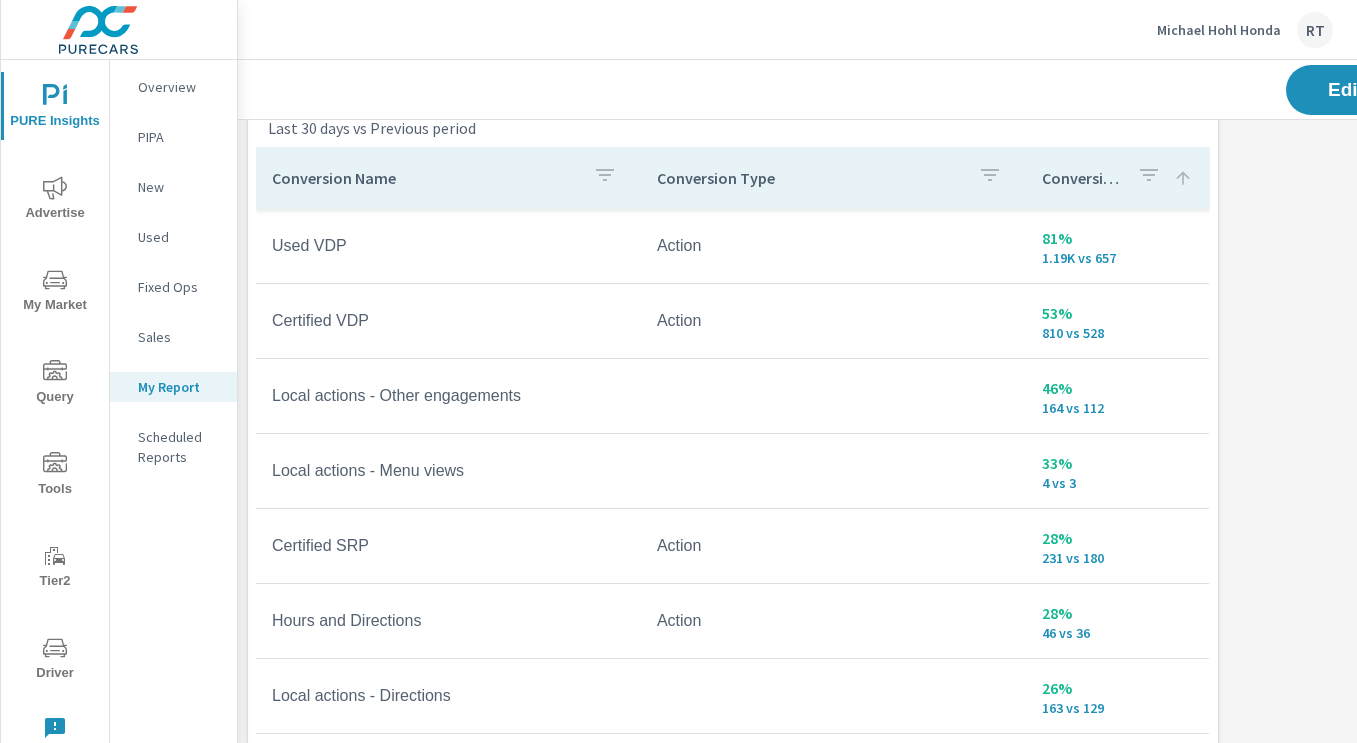 scroll, scrollTop: 0, scrollLeft: 0, axis: both 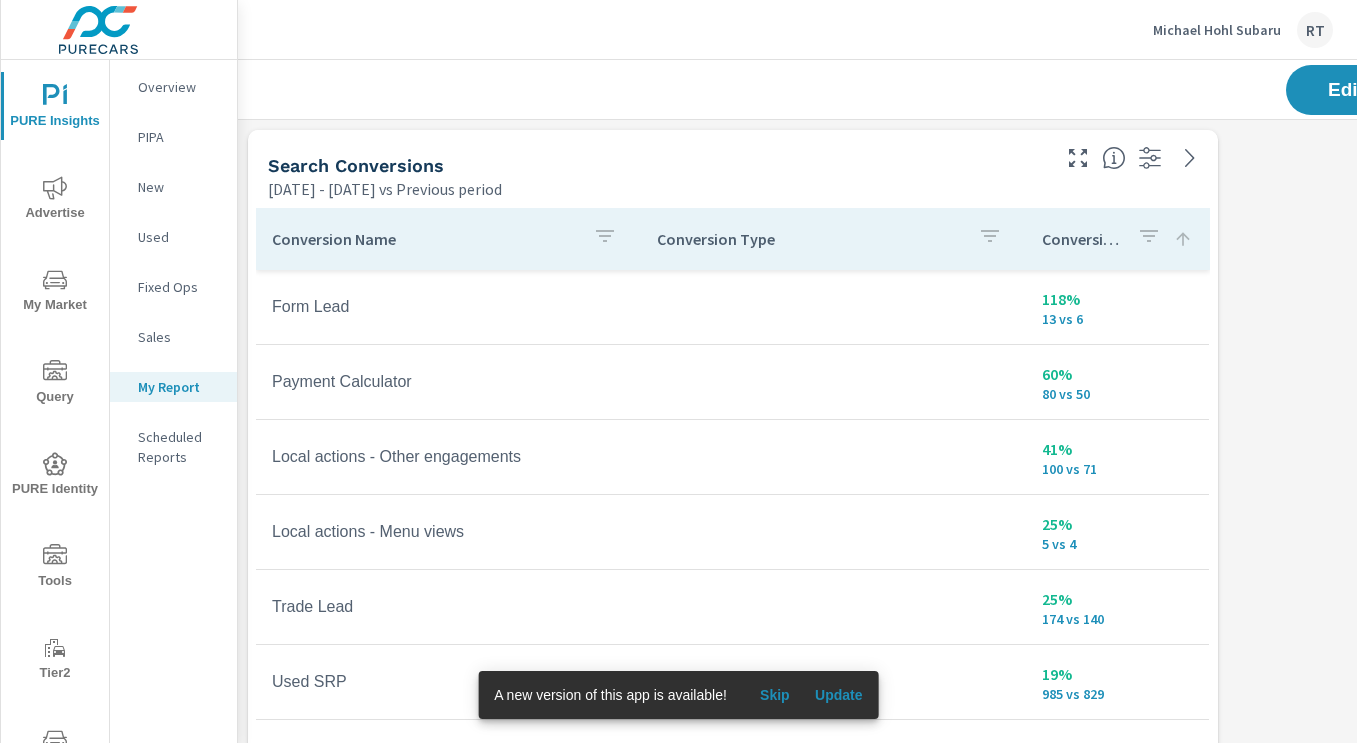 click on "Skip" at bounding box center [775, 695] 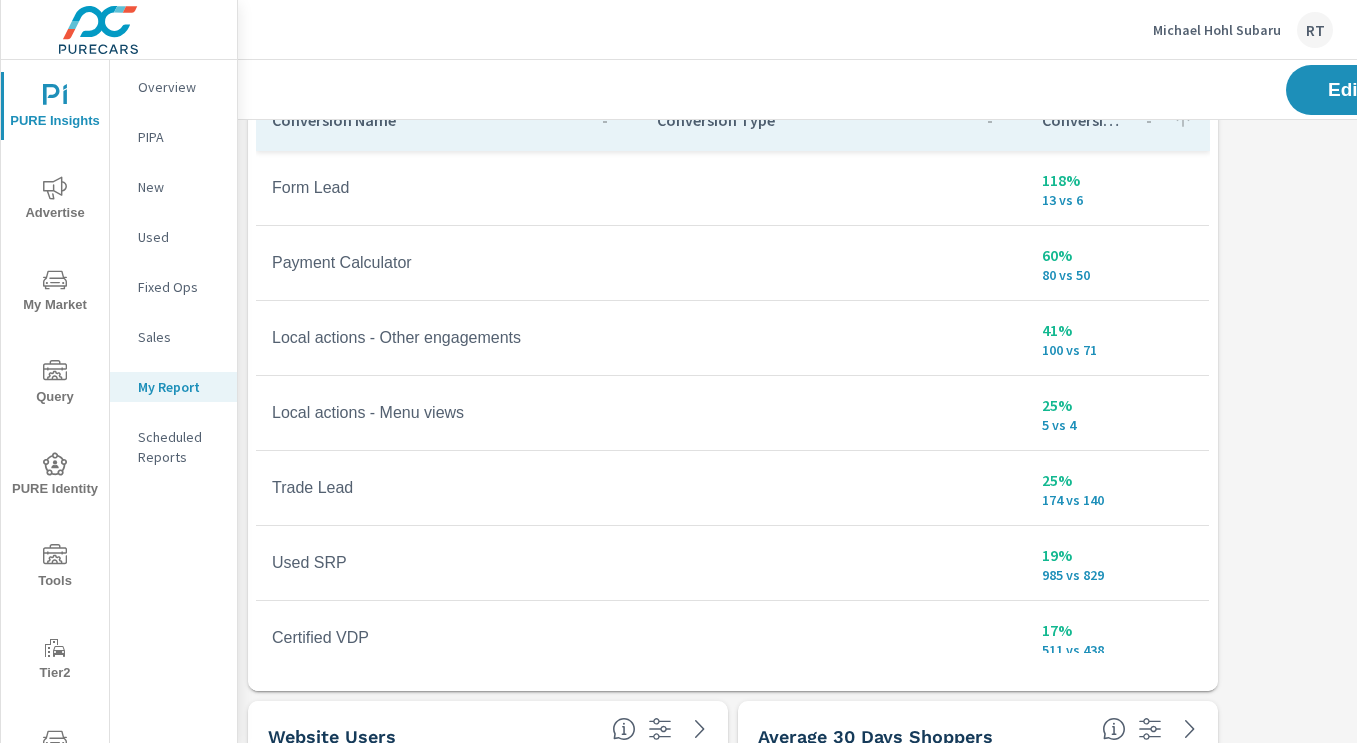 scroll, scrollTop: 119, scrollLeft: 0, axis: vertical 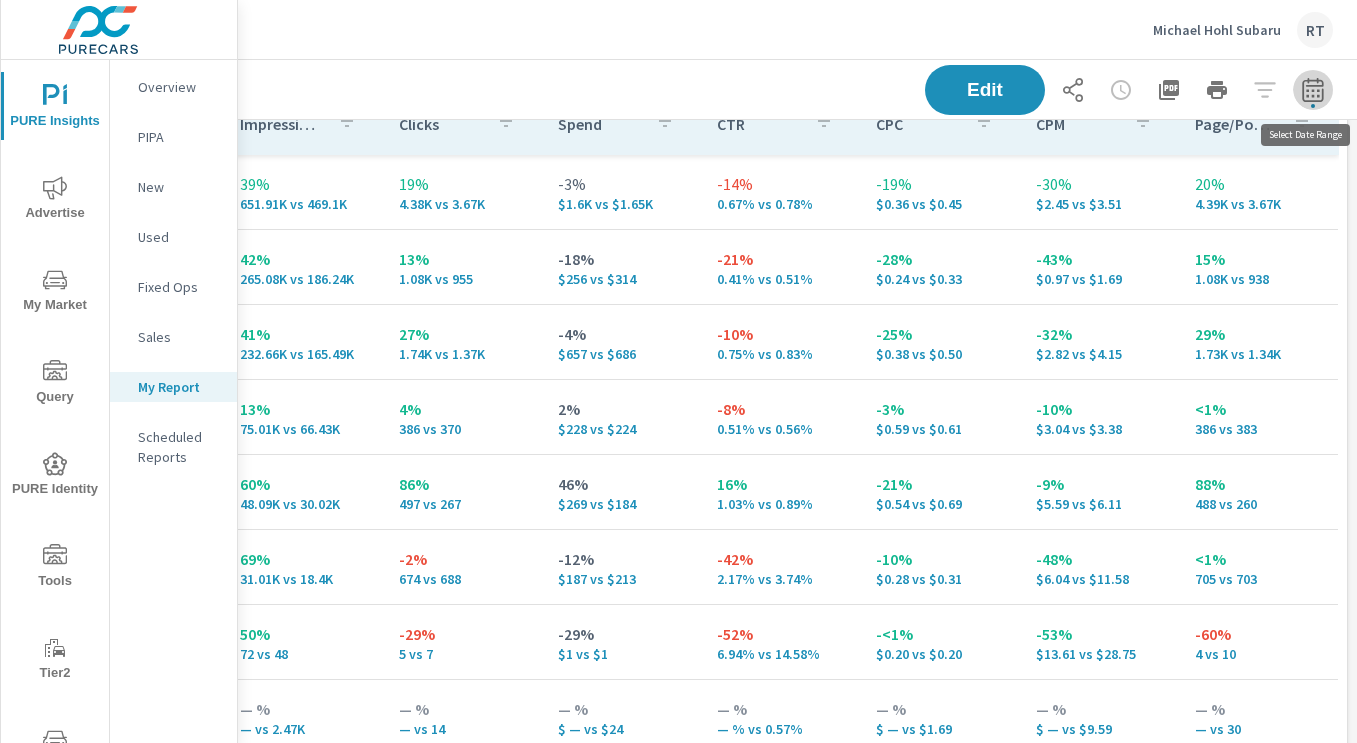 click 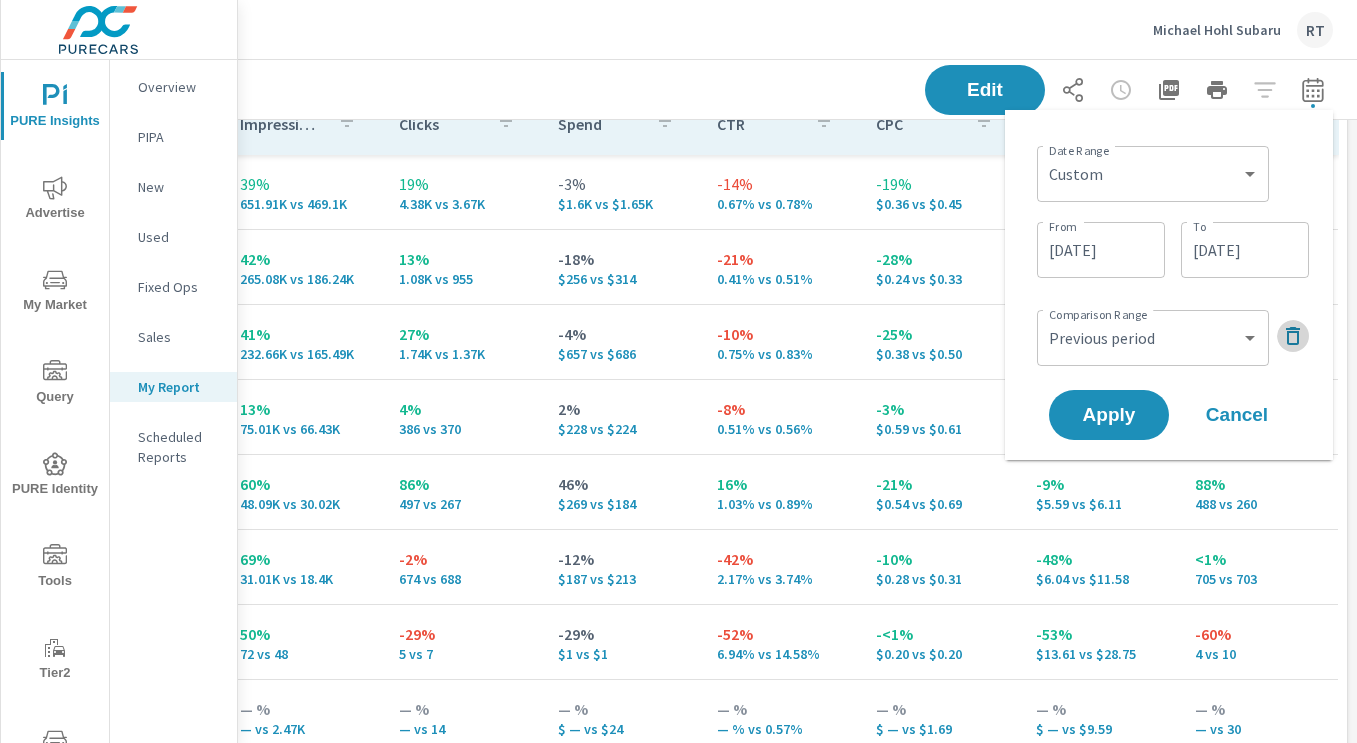click 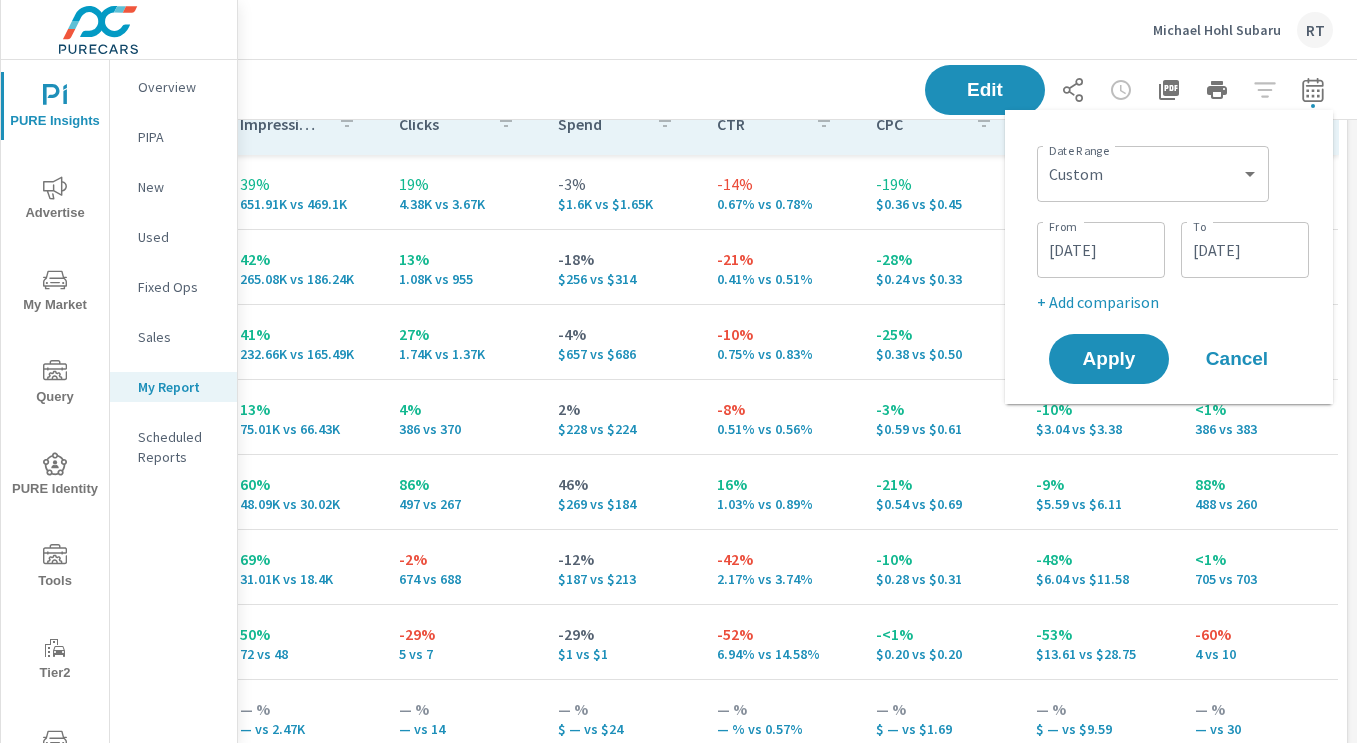 click on "Custom Yesterday Last week Last 7 days Last 14 days Last 30 days Last 45 days Last 60 days Last 90 days Last 180 days Last 365 days Month to date Last month Last 2 months Last 3 months Last 6 months Last 9 months Last 12 months Year to date Last year ​" at bounding box center [1153, 174] 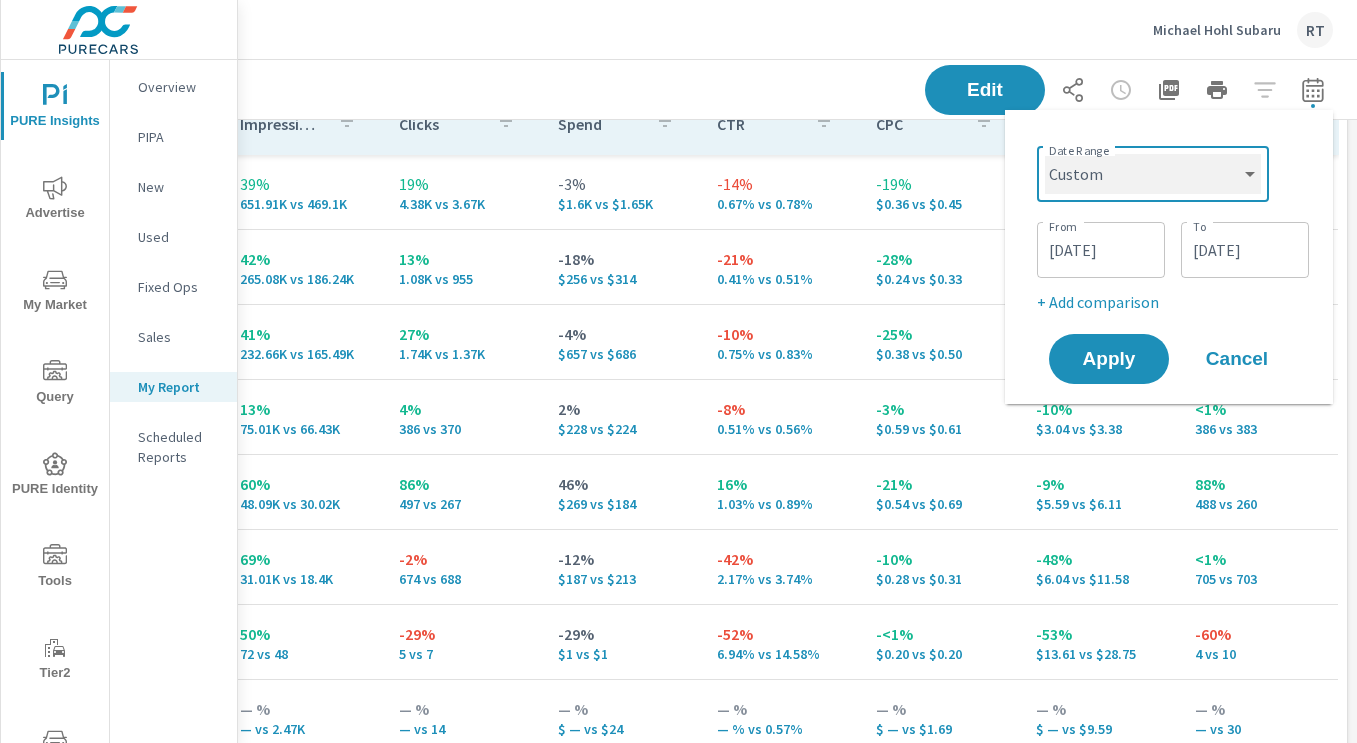 click on "Custom Yesterday Last week Last 7 days Last 14 days Last 30 days Last 45 days Last 60 days Last 90 days Last 180 days Last 365 days Month to date Last month Last 2 months Last 3 months Last 6 months Last 9 months Last 12 months Year to date Last year" at bounding box center [1153, 174] 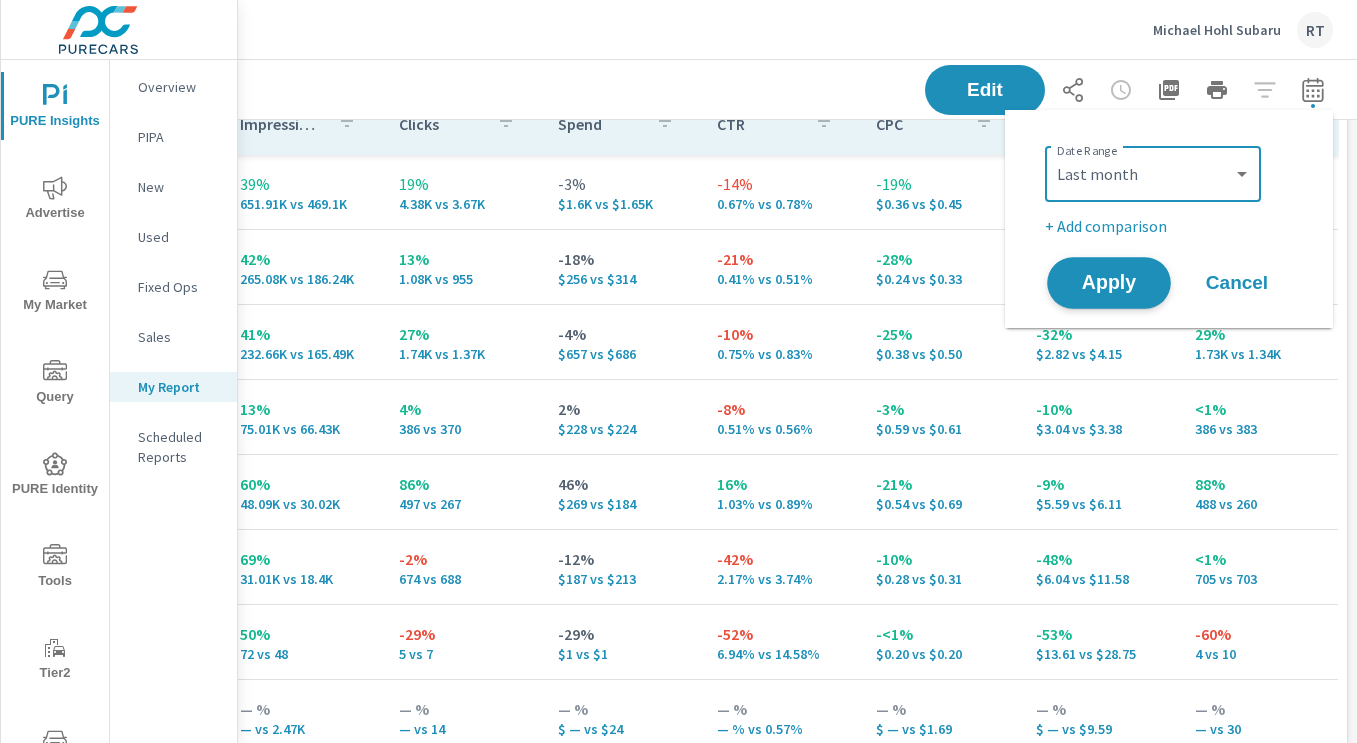 click on "Apply" at bounding box center [1109, 283] 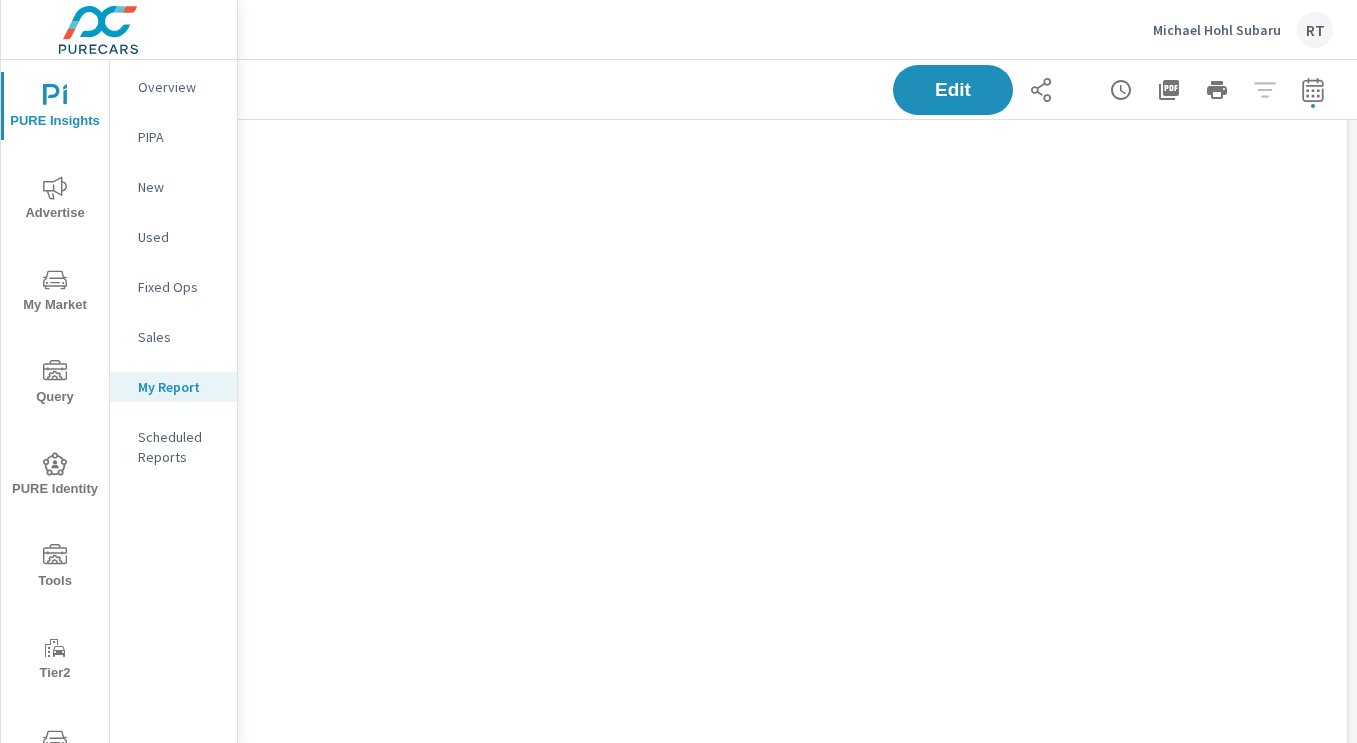 scroll, scrollTop: 0, scrollLeft: 361, axis: horizontal 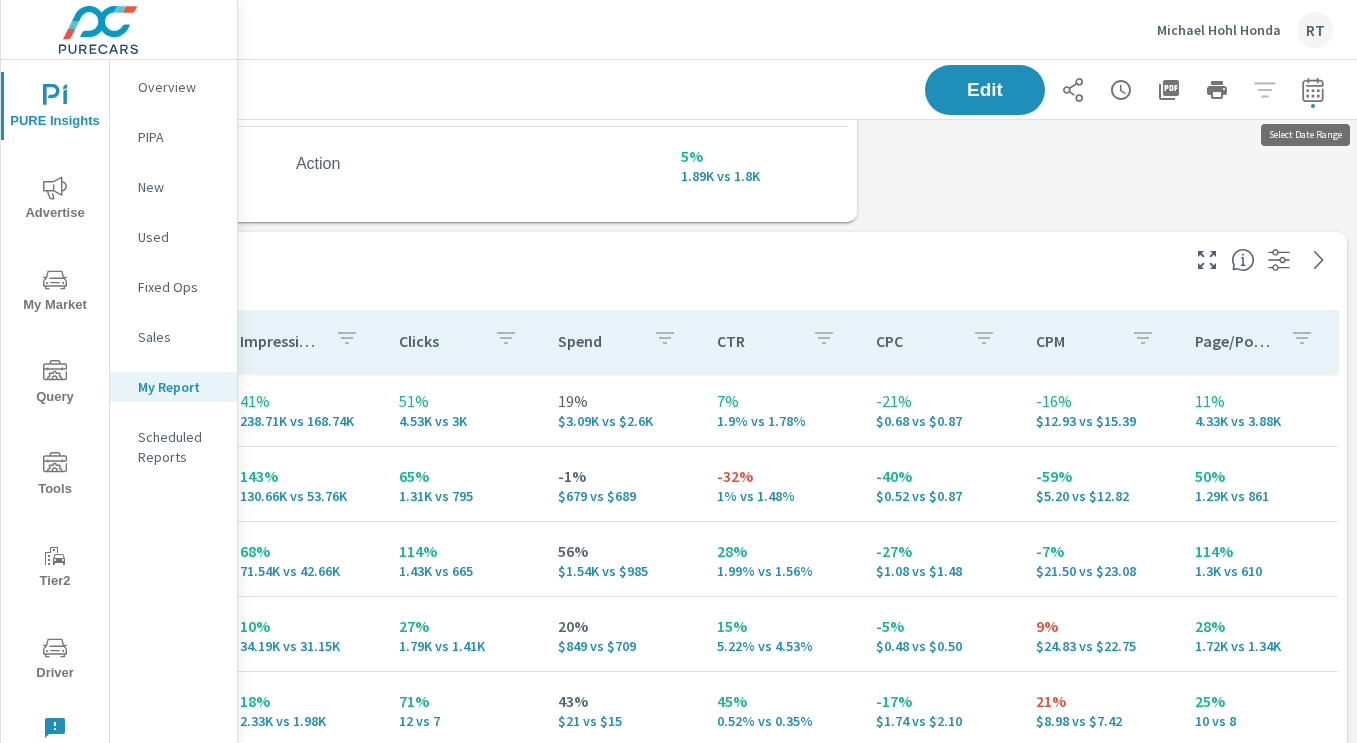 click 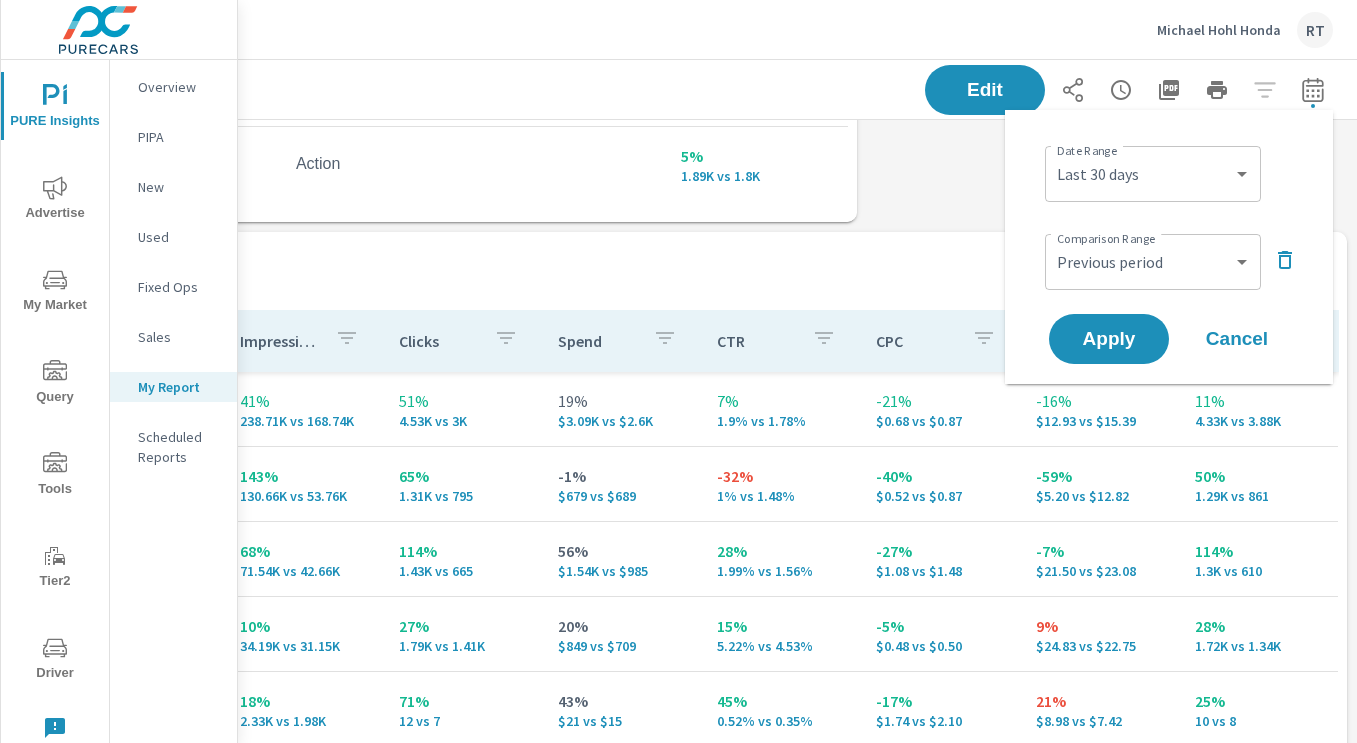 click 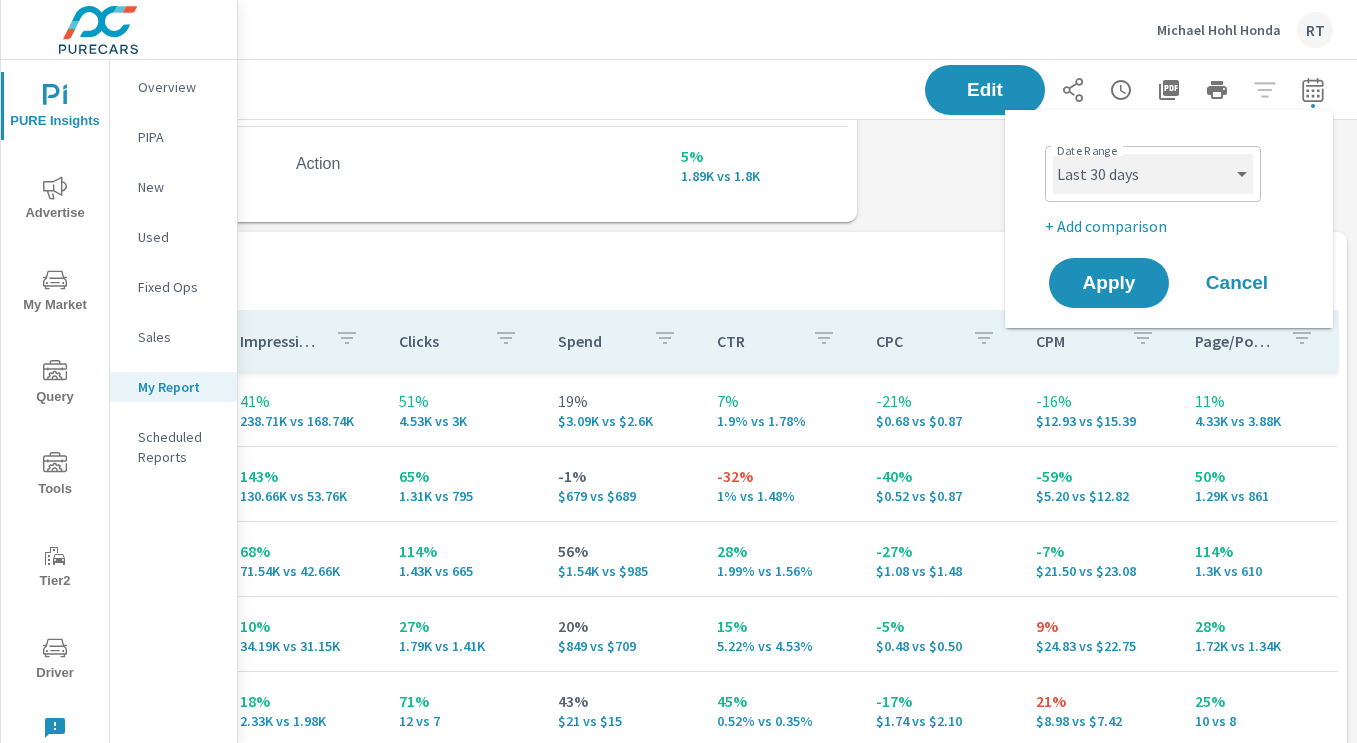 click on "Custom Yesterday Last week Last 7 days Last 14 days Last 30 days Last 45 days Last 60 days Last 90 days Last 180 days Last 365 days Month to date Last month Last 2 months Last 3 months Last 6 months Last 9 months Last 12 months Year to date Last year" at bounding box center (1153, 174) 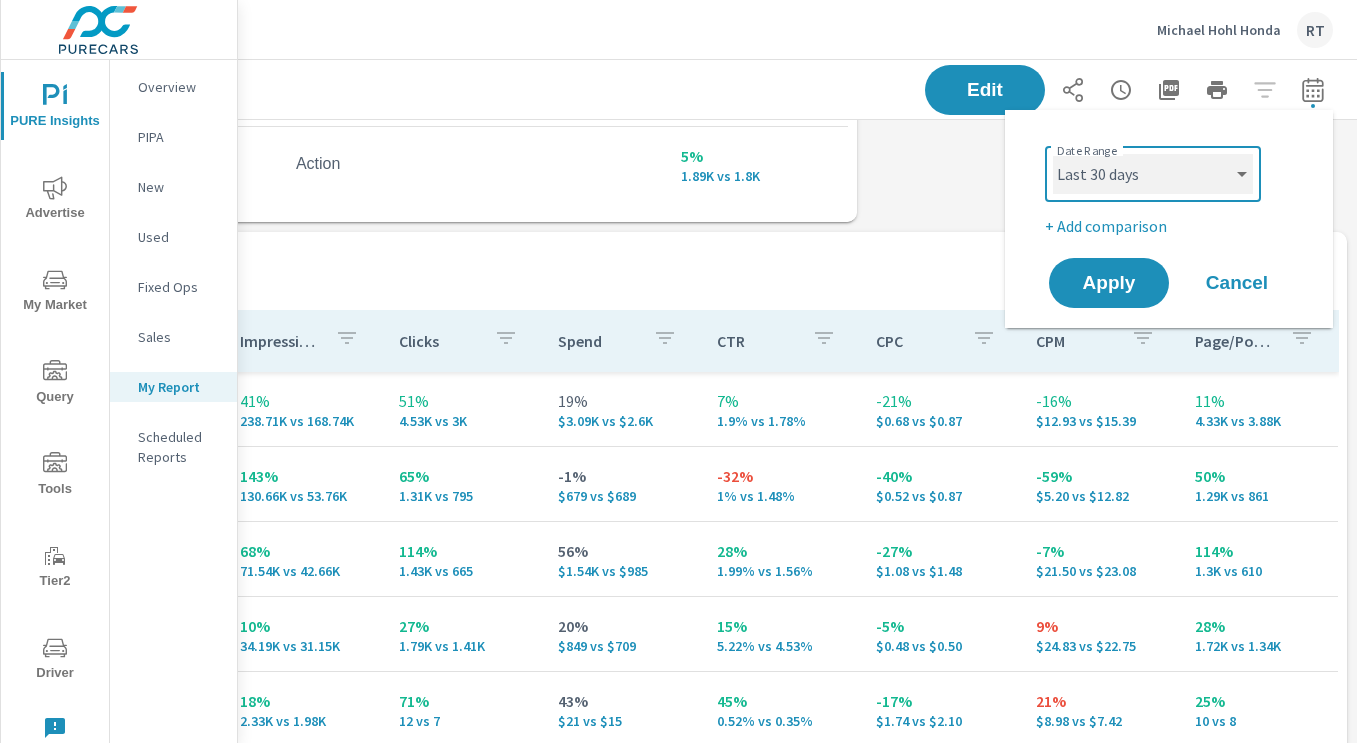 select on "Last month" 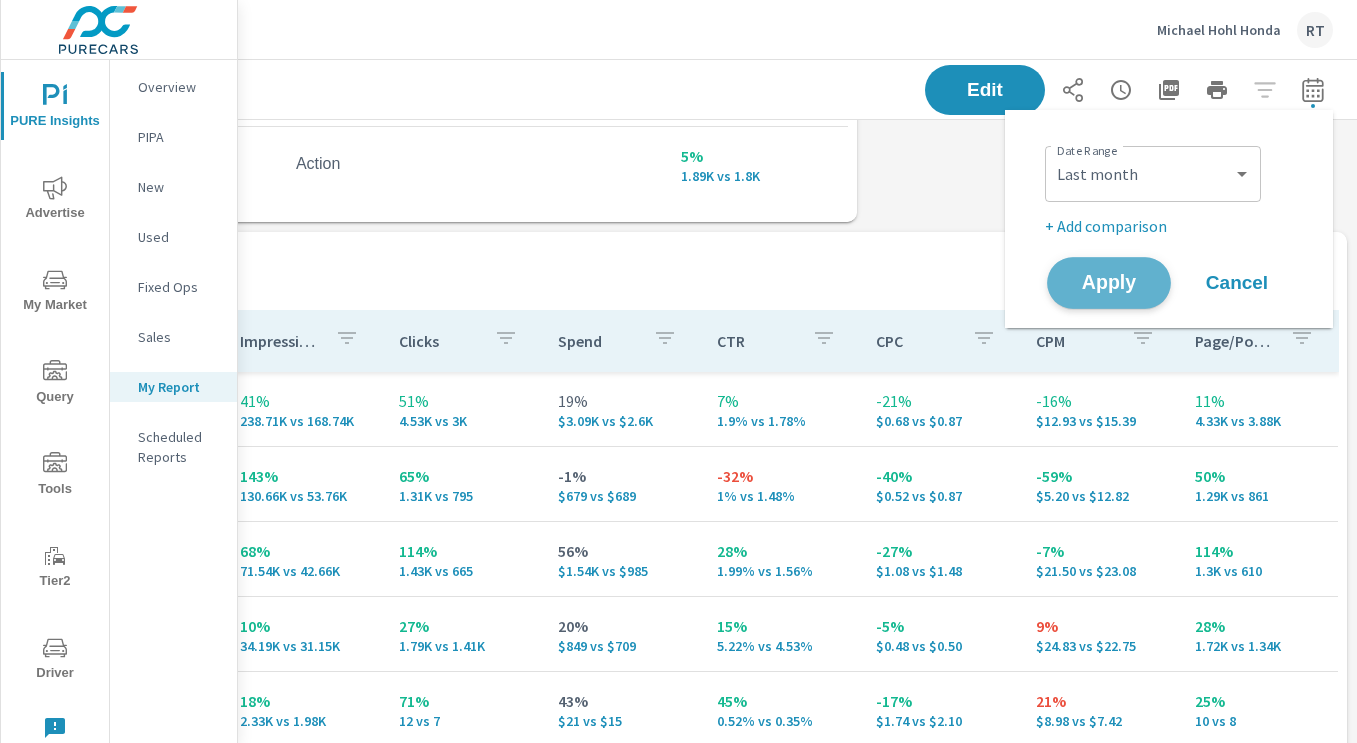 click on "Apply" at bounding box center [1109, 283] 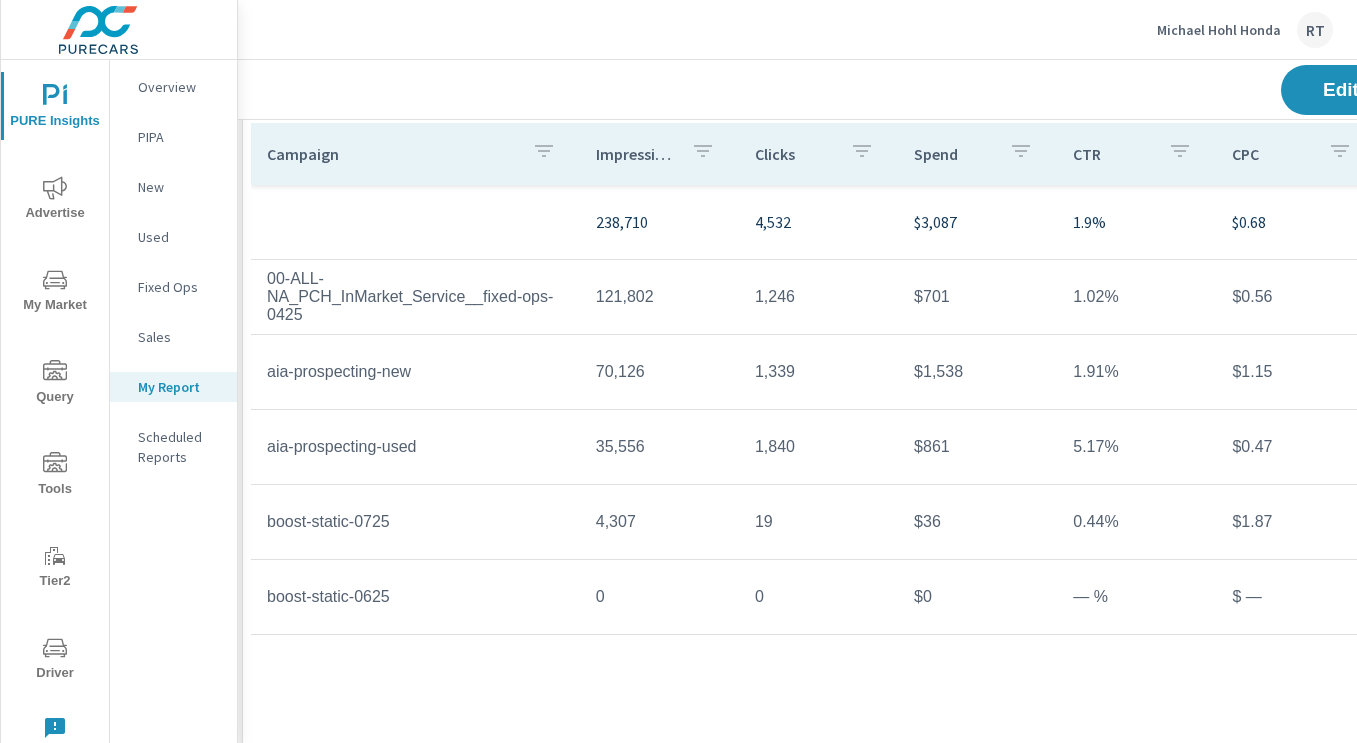 scroll, scrollTop: 1005, scrollLeft: 9, axis: both 